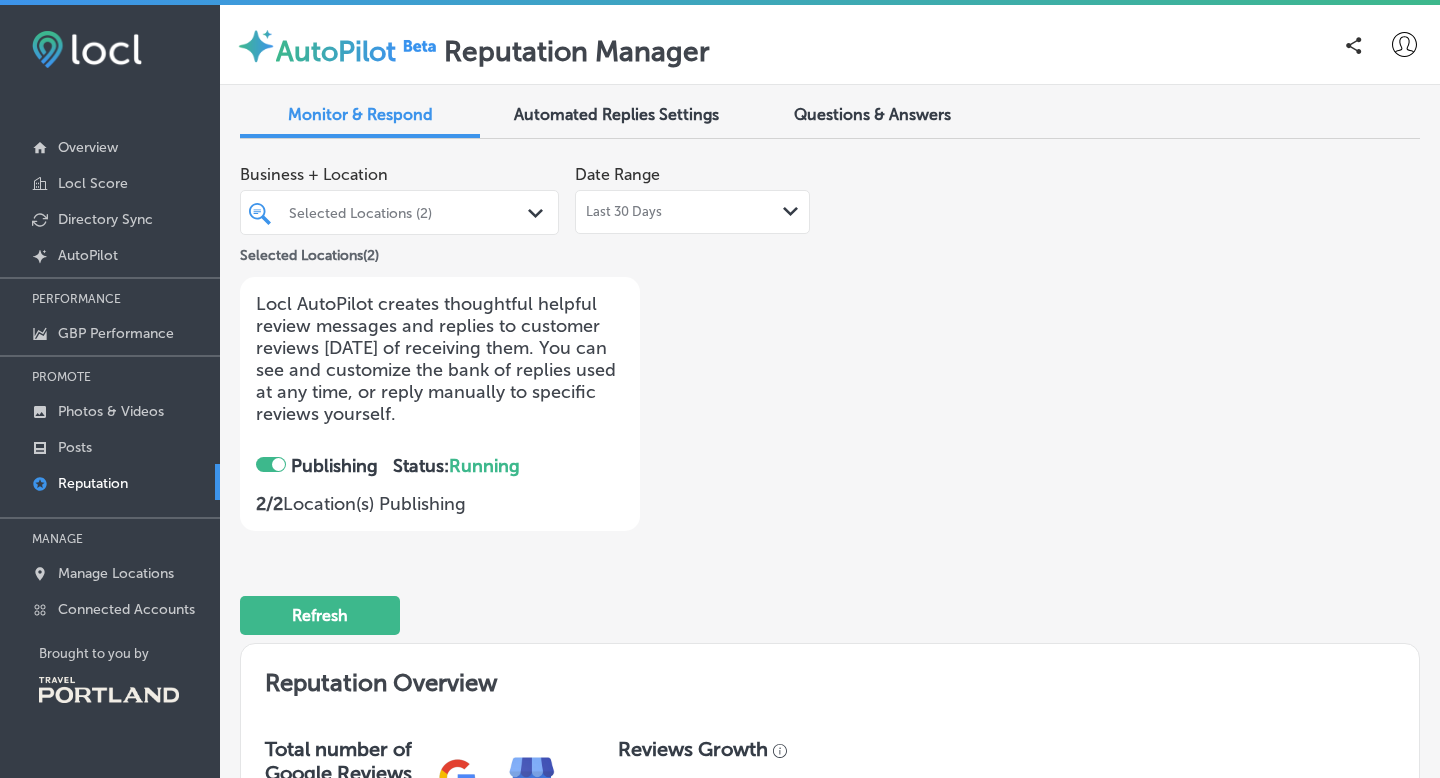 scroll, scrollTop: 0, scrollLeft: 0, axis: both 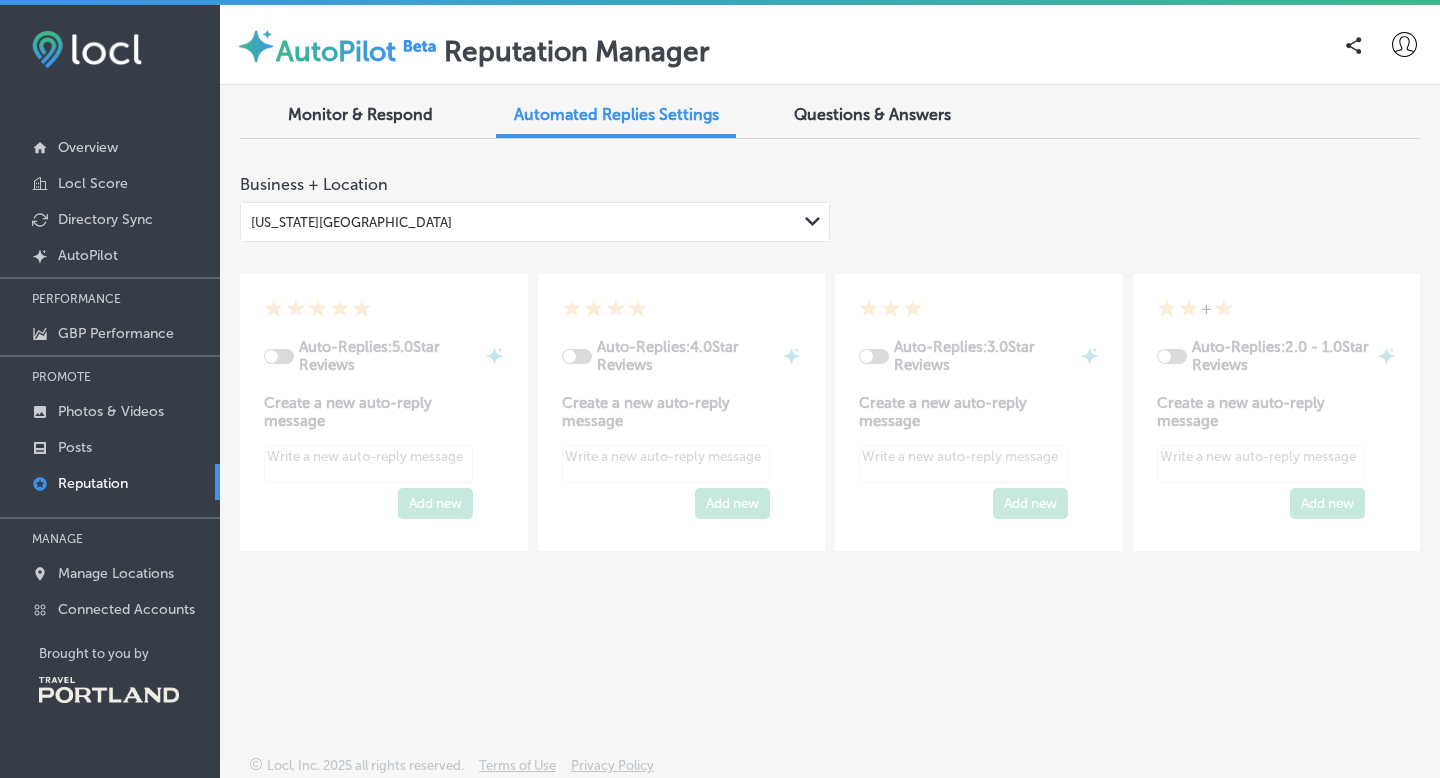 type on "x" 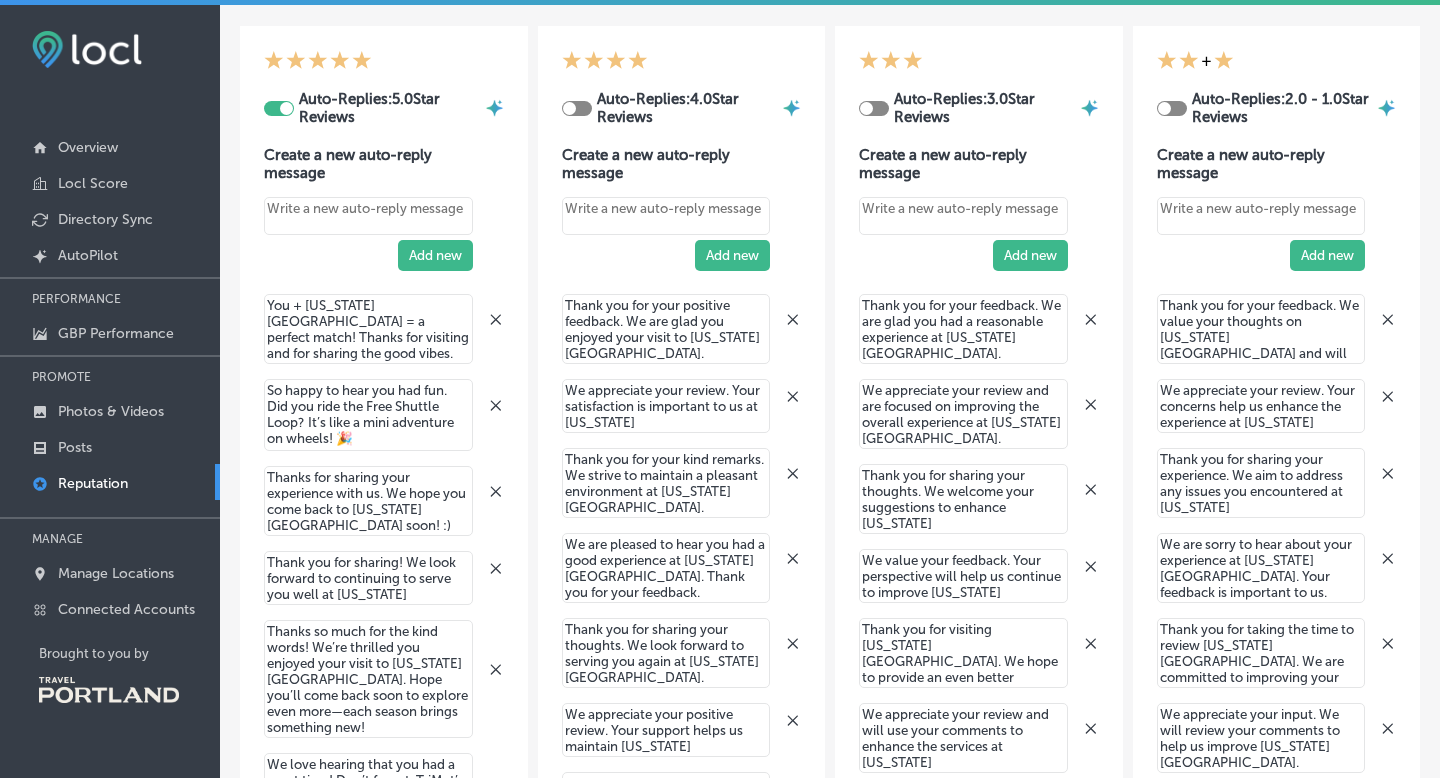 scroll, scrollTop: 263, scrollLeft: 0, axis: vertical 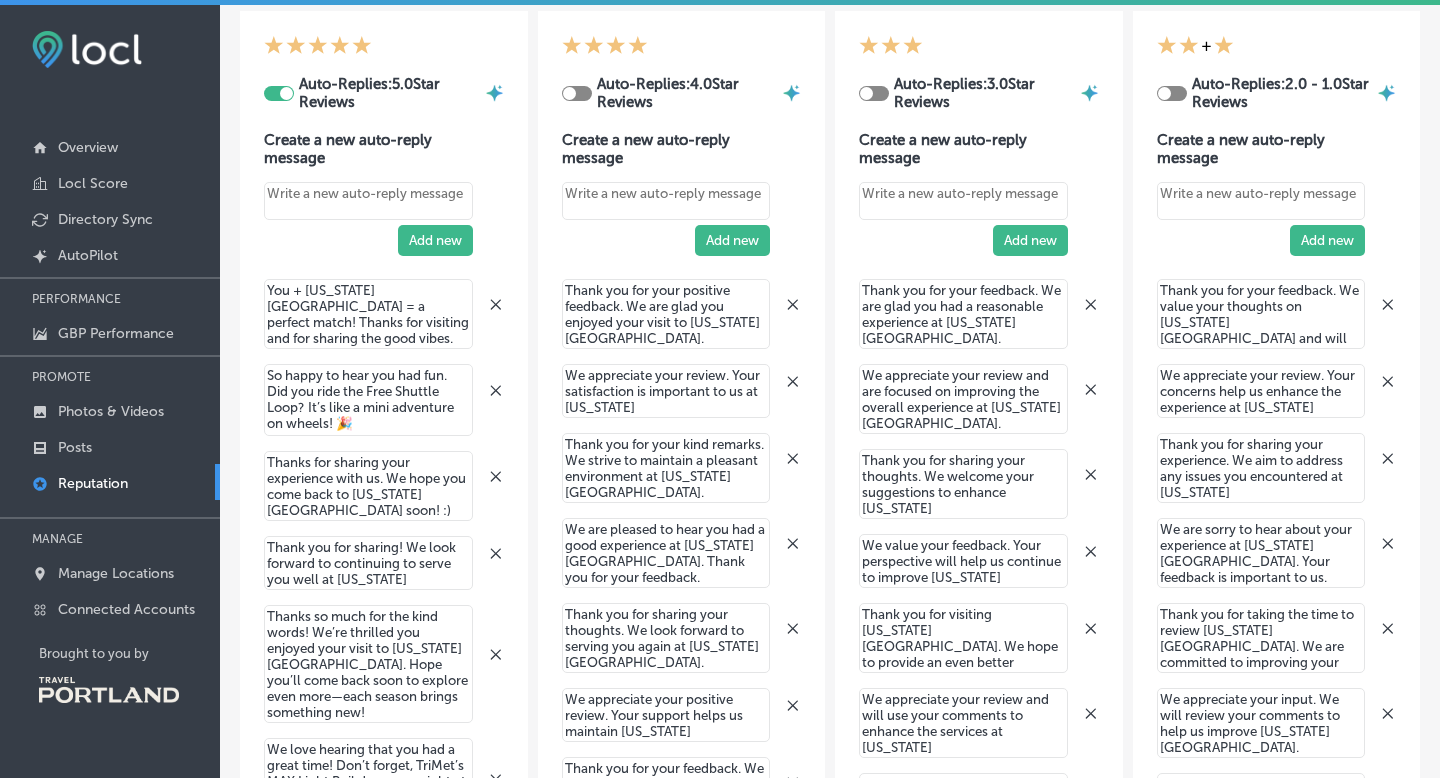 click on "You + [US_STATE][GEOGRAPHIC_DATA] = a perfect match! Thanks for visiting and for sharing the good vibes." at bounding box center (368, 314) 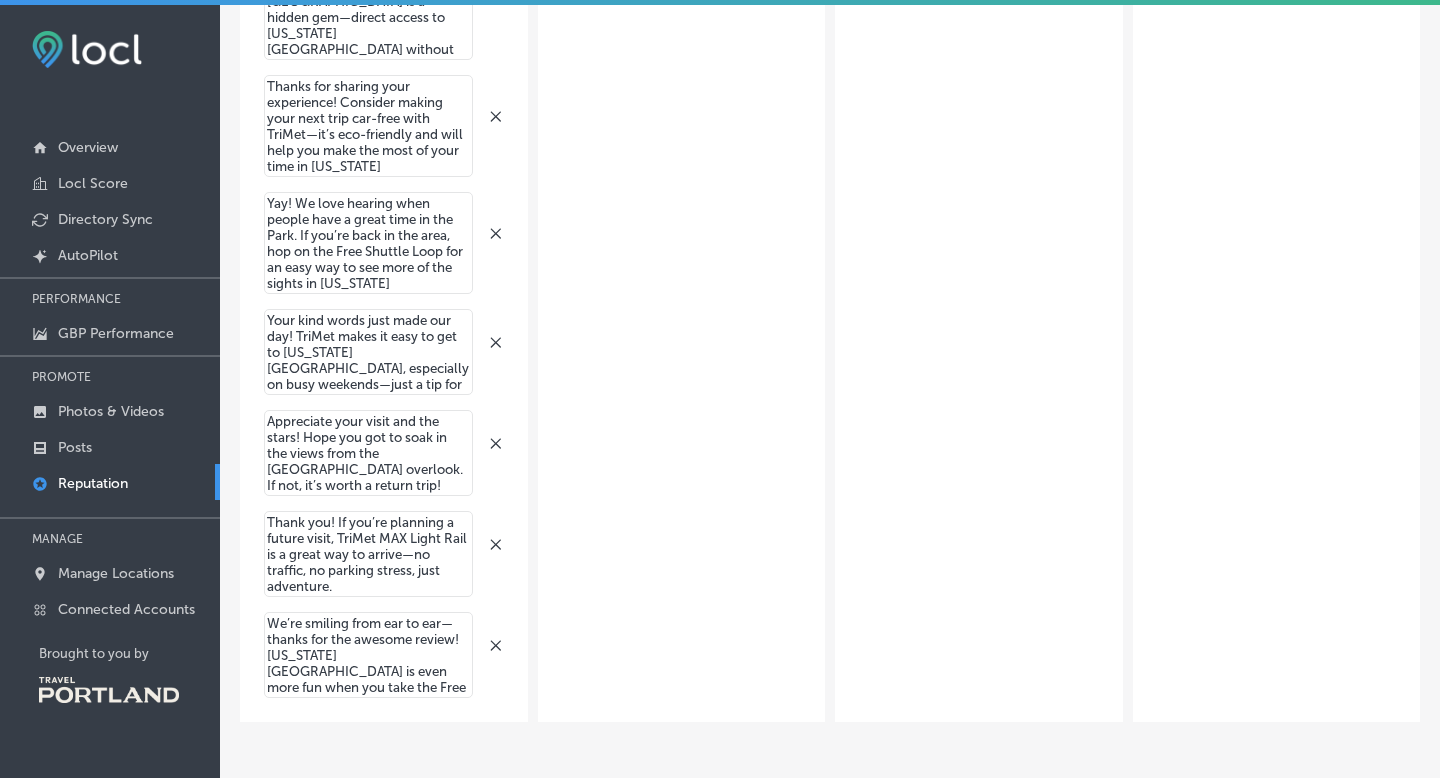scroll, scrollTop: 2045, scrollLeft: 0, axis: vertical 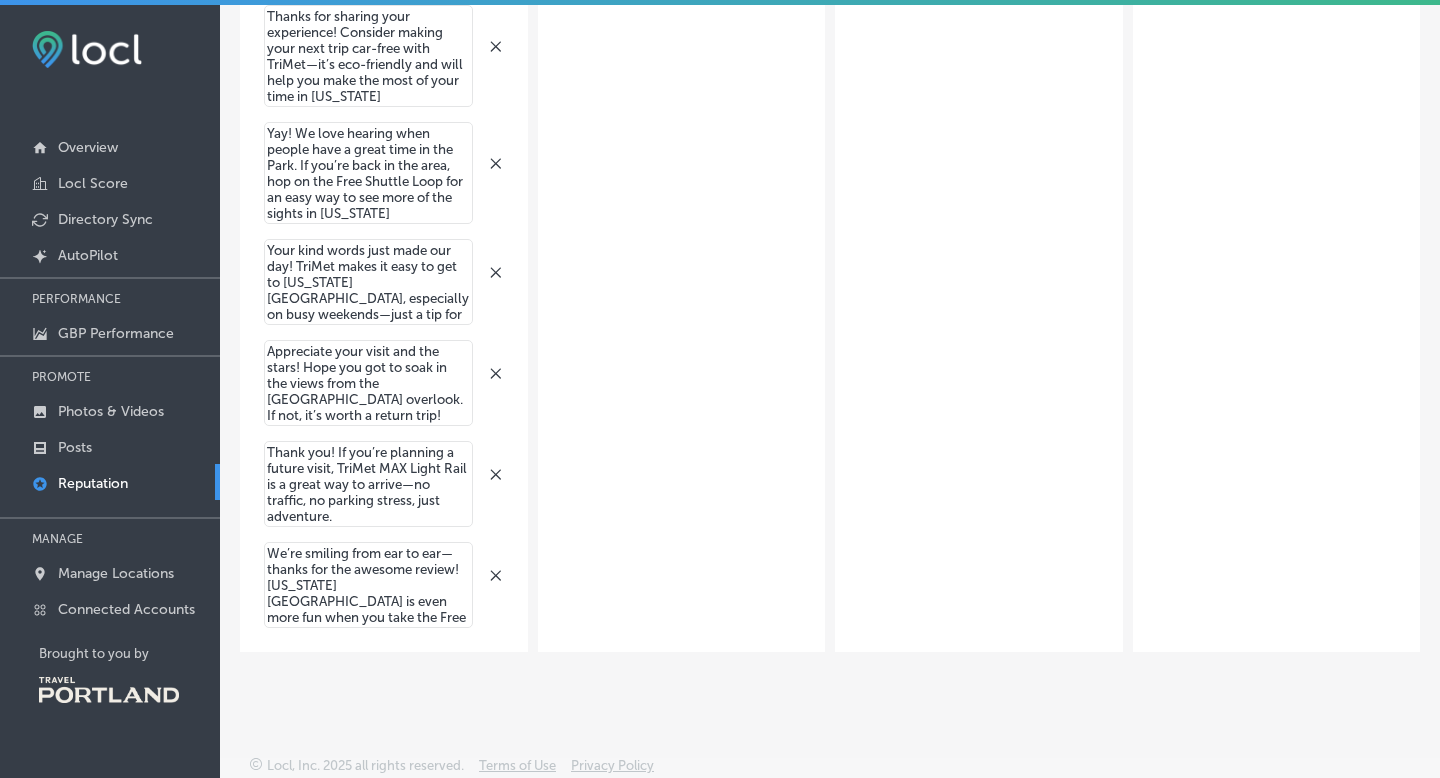 click on "Auto-Replies:  5.0  Star Reviews Create a new auto-reply message Add new You + [US_STATE][GEOGRAPHIC_DATA] = a perfect match! Thanks for visiting and for sharing the good vibes. So happy to hear you had fun. Did you ride the Free Shuttle Loop? It’s like a mini adventure on wheels! 🎉 Thanks for sharing your experience with us. We hope you come back to [US_STATE][GEOGRAPHIC_DATA] soon! :) Thank you for sharing! We look forward to continuing to serve you well at [US_STATE][GEOGRAPHIC_DATA]. Thanks so much for the kind words! We’re thrilled you enjoyed your visit to [US_STATE][GEOGRAPHIC_DATA]. Hope you’ll come back soon to explore even more—each season brings something new! We love hearing that you had a great time! Don’t forget, TriMet’s MAX Light Rail drops you right at our doorstep—it’s an easy and scenic way to get here next time! So glad you had a wonderful experience! Pro tip: parking can fill up fast on weekends, so riding TriMet can make your next visit even smoother. 😊" at bounding box center (384, -560) 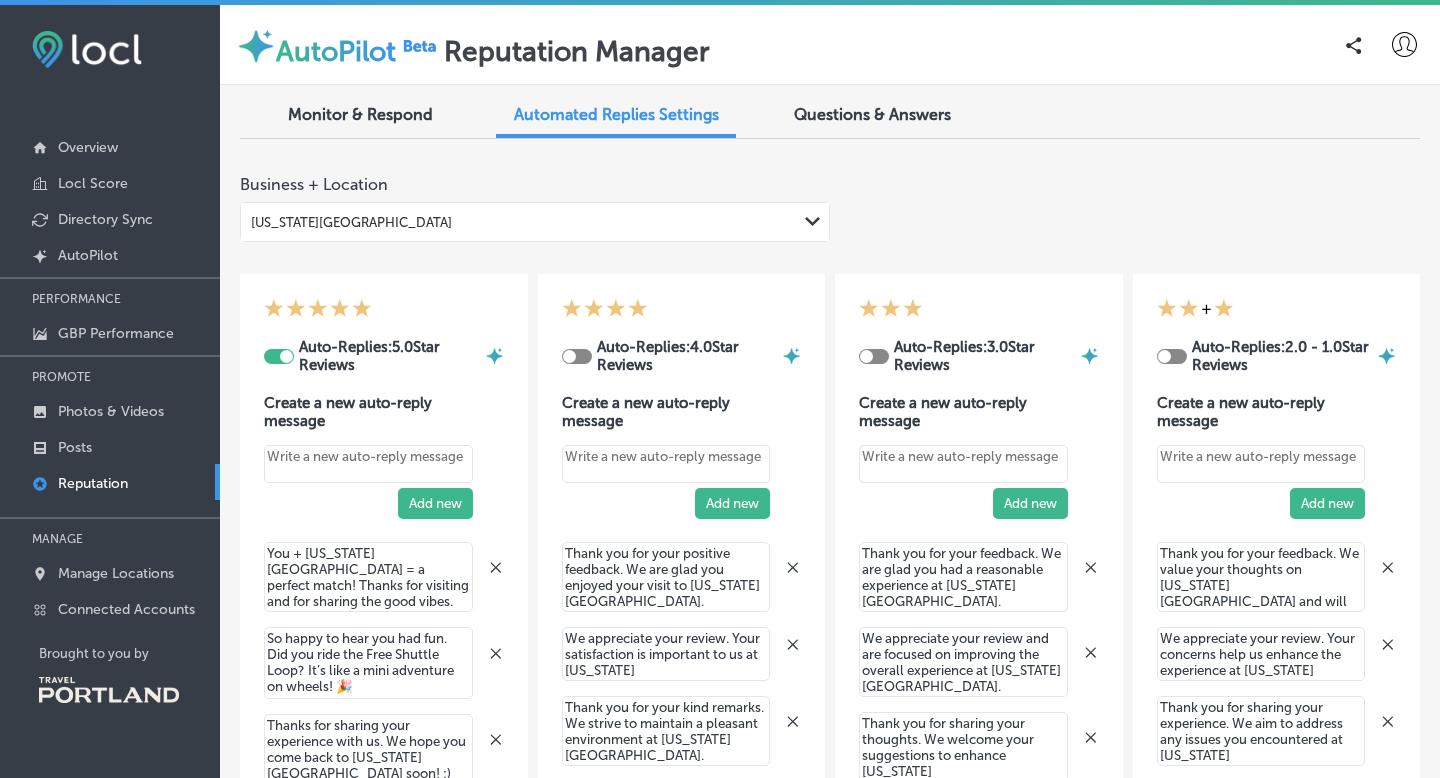 scroll, scrollTop: 306, scrollLeft: 0, axis: vertical 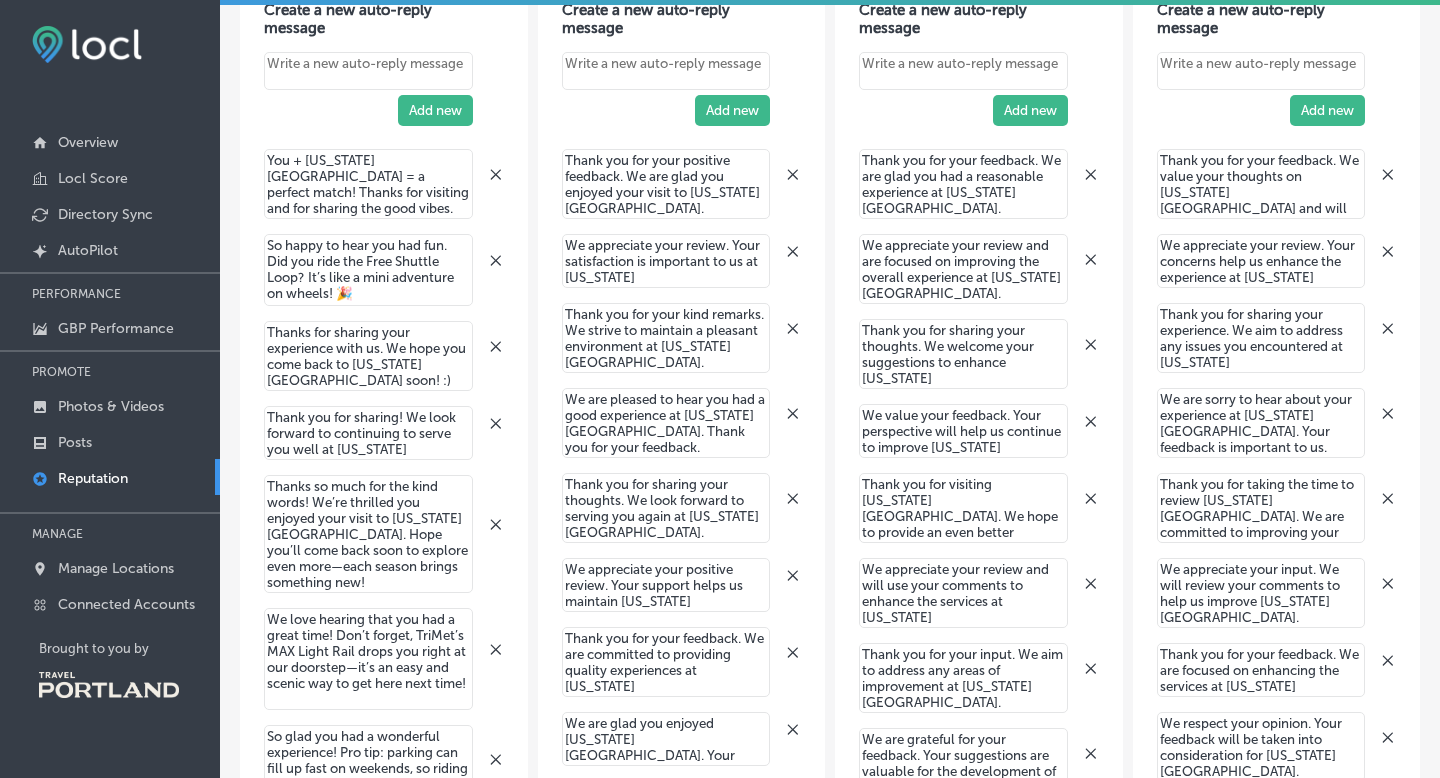 click on "You + [US_STATE][GEOGRAPHIC_DATA] = a perfect match! Thanks for visiting and for sharing the good vibes." at bounding box center [368, 184] 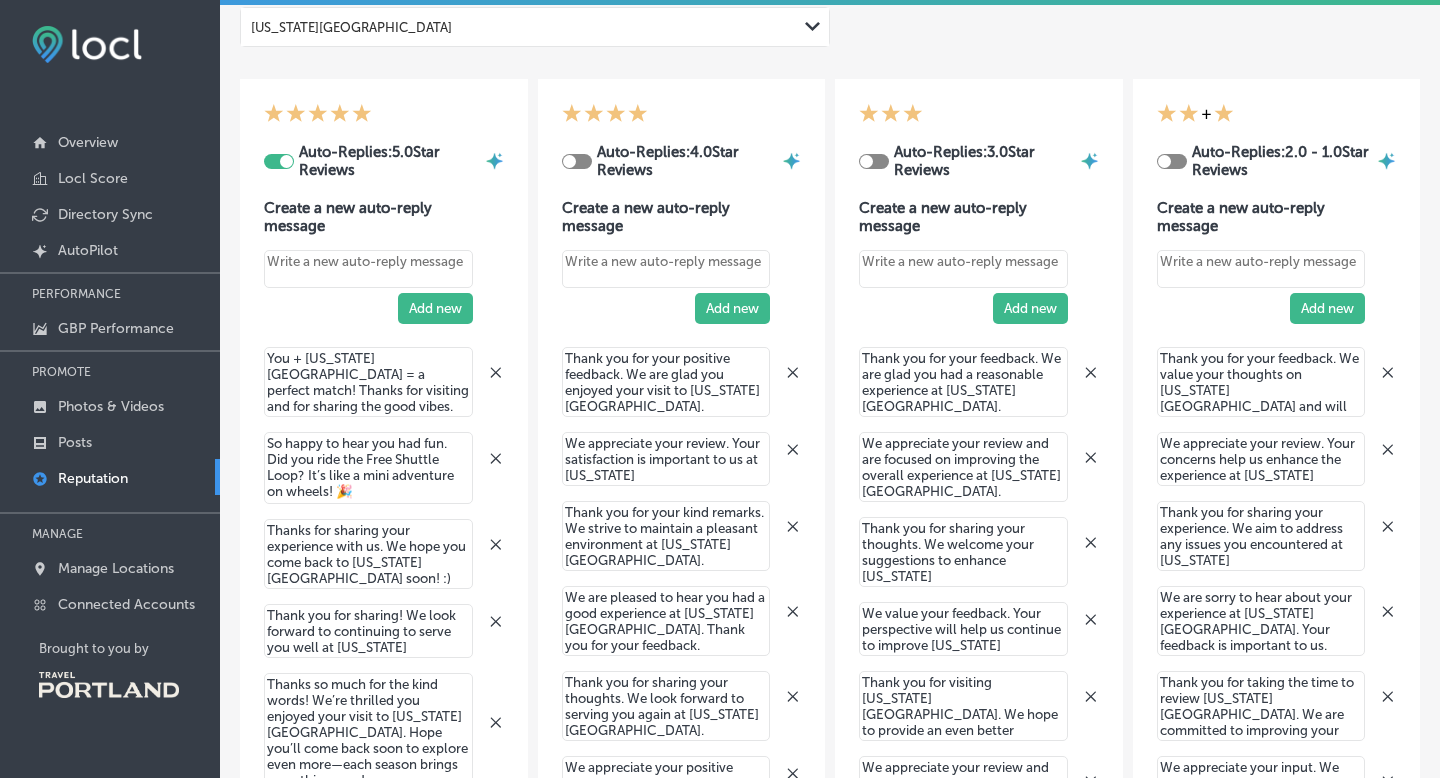 scroll, scrollTop: 0, scrollLeft: 0, axis: both 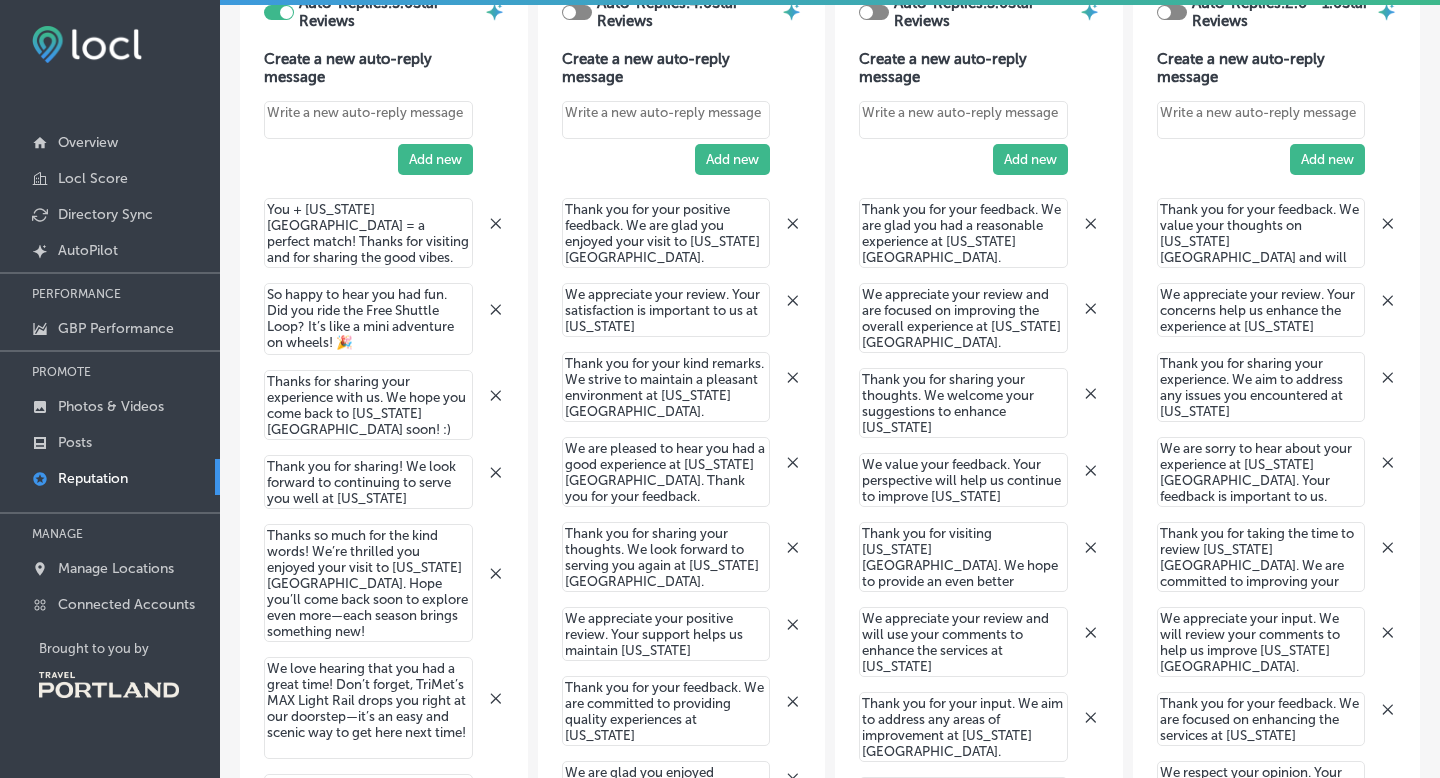 click on "So happy to hear you had fun. Did you ride the Free Shuttle Loop? It’s like a mini adventure on wheels! 🎉" at bounding box center [368, 319] 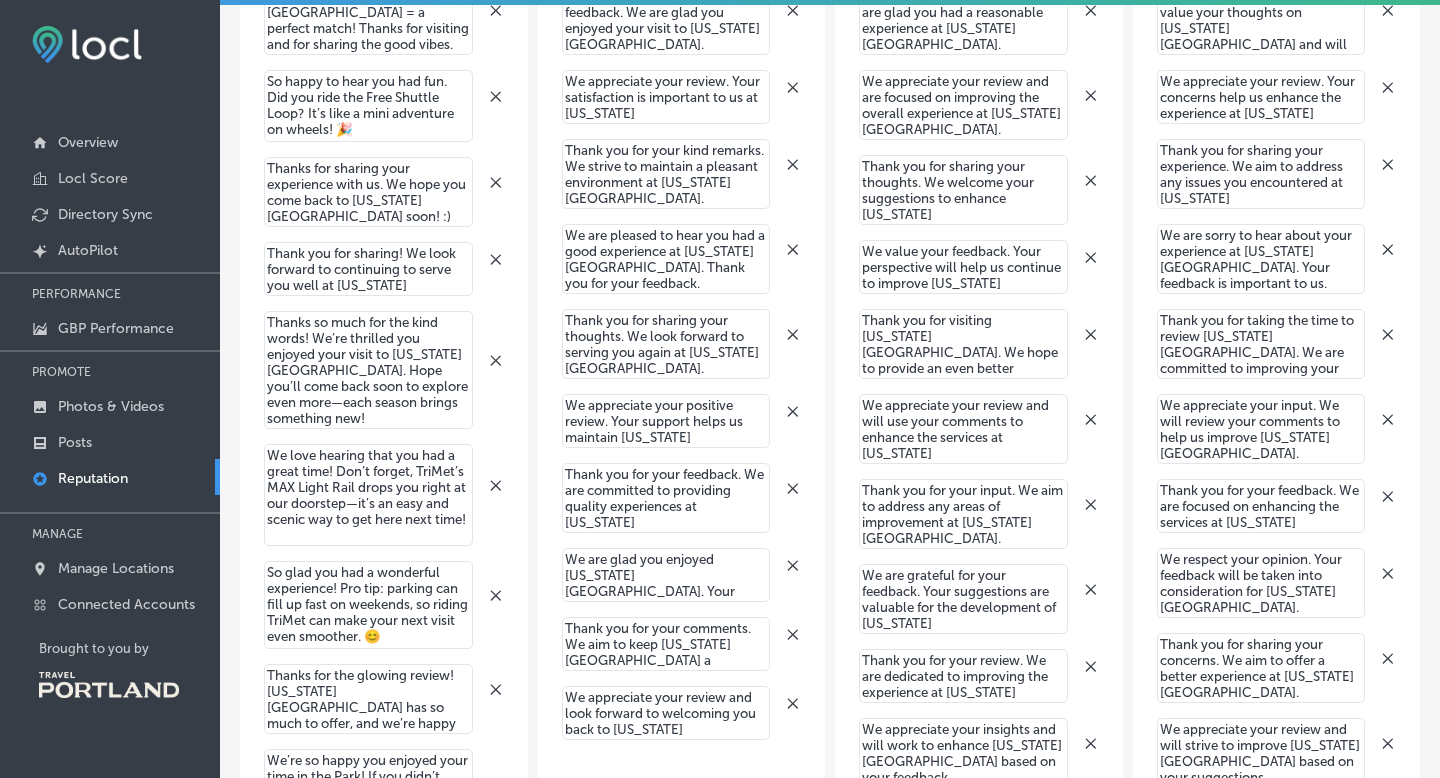 scroll, scrollTop: 551, scrollLeft: 0, axis: vertical 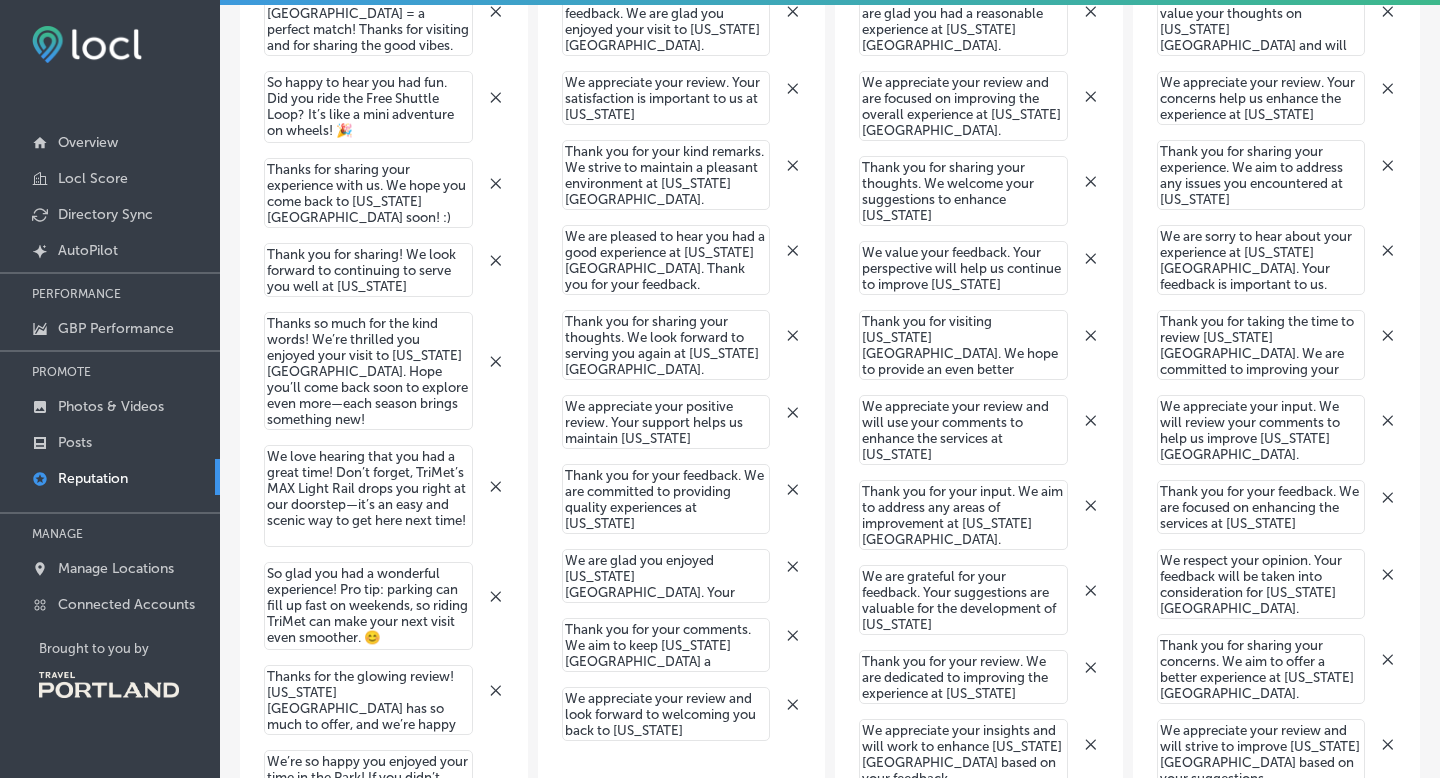 click on "Thank you for sharing! We look forward to continuing to serve you well at [US_STATE][GEOGRAPHIC_DATA]." at bounding box center [368, 270] 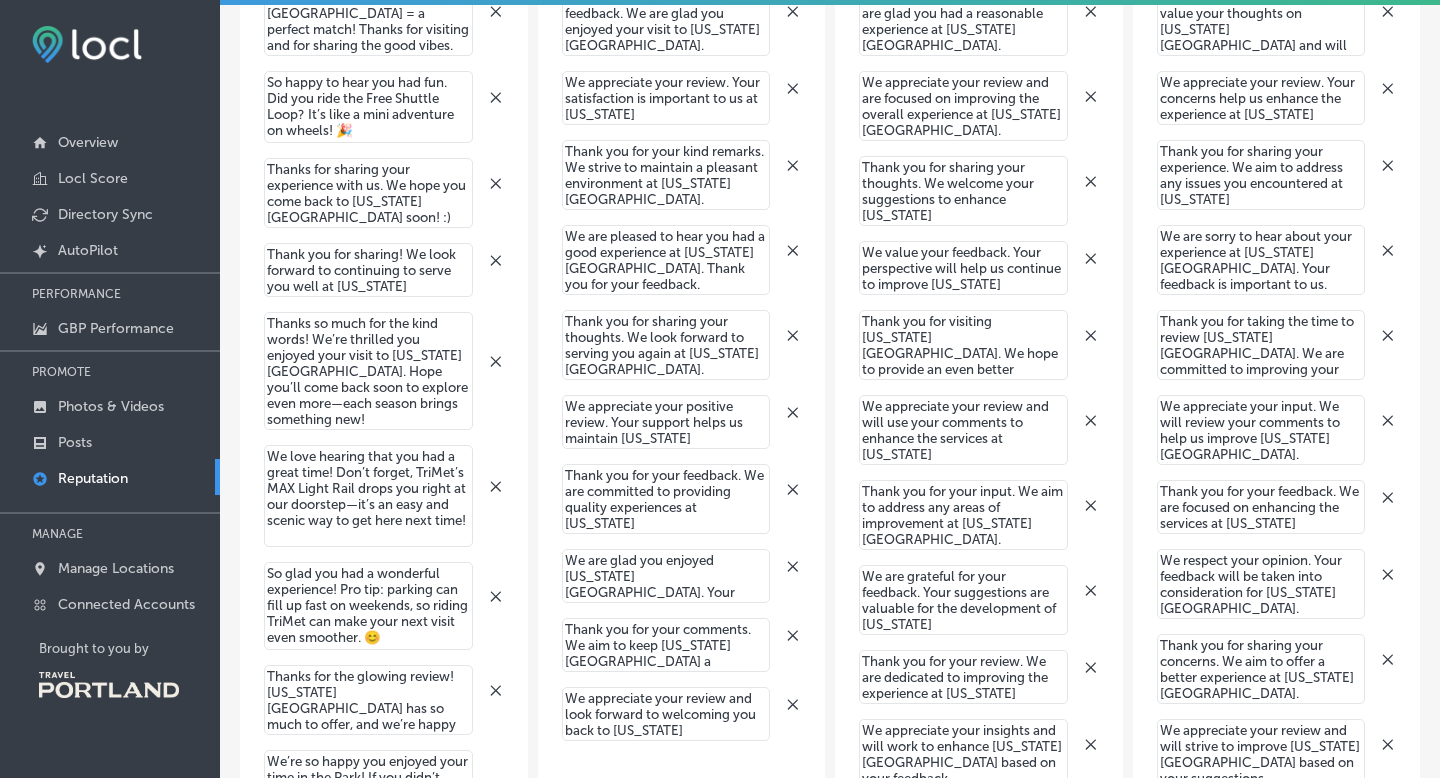 scroll, scrollTop: 593, scrollLeft: 0, axis: vertical 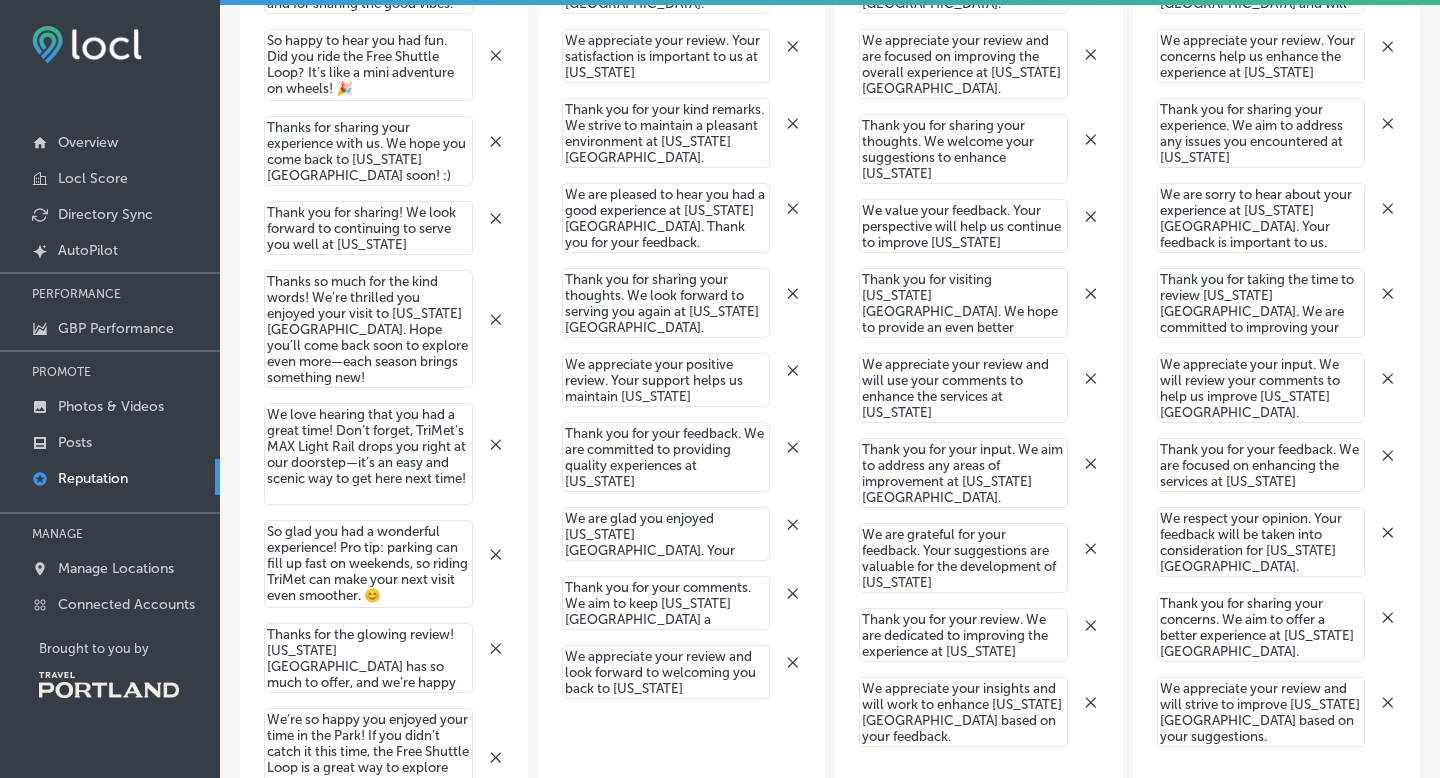 click on "Thanks so much for the kind words! We’re thrilled you enjoyed your visit to [US_STATE][GEOGRAPHIC_DATA]. Hope you’ll come back soon to explore even more—each season brings something new!" at bounding box center [368, 329] 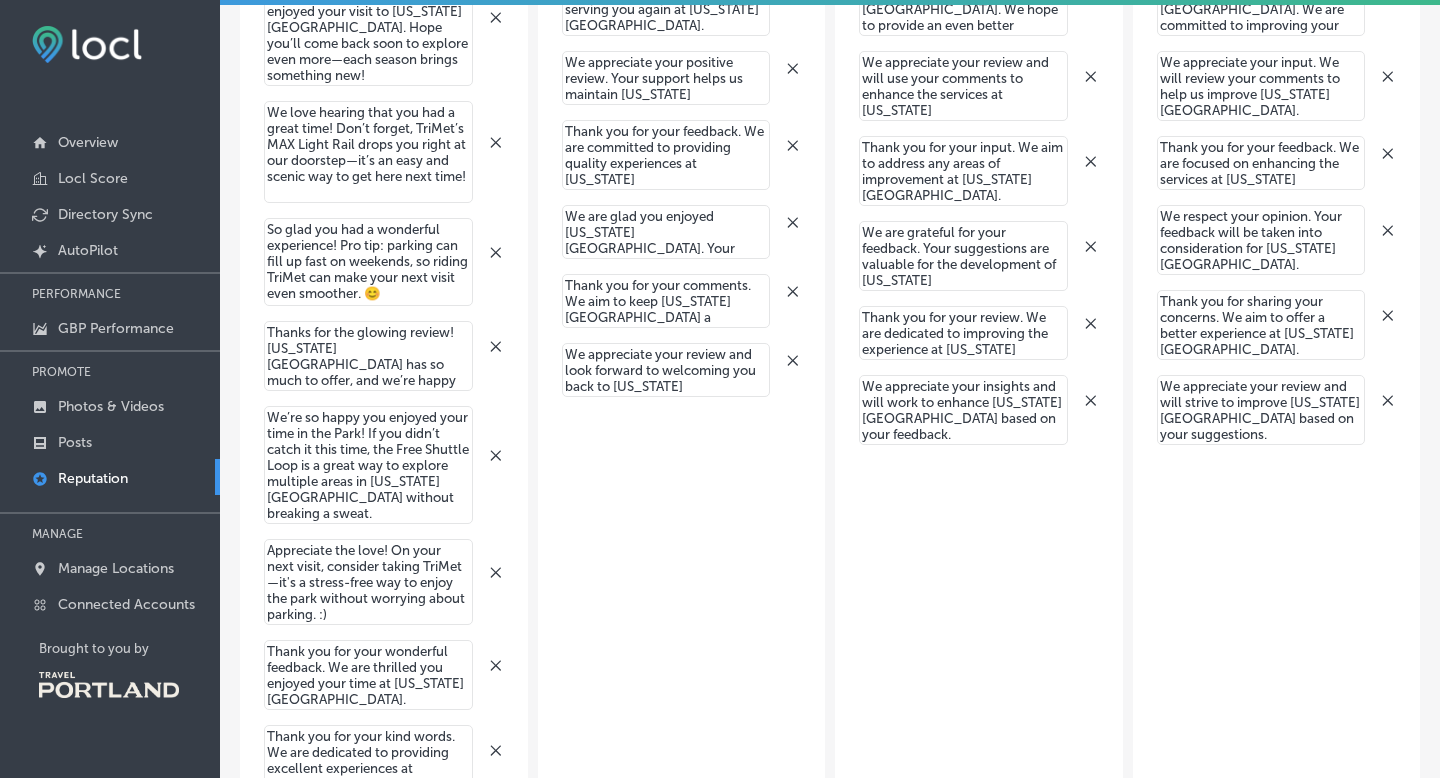 scroll, scrollTop: 900, scrollLeft: 0, axis: vertical 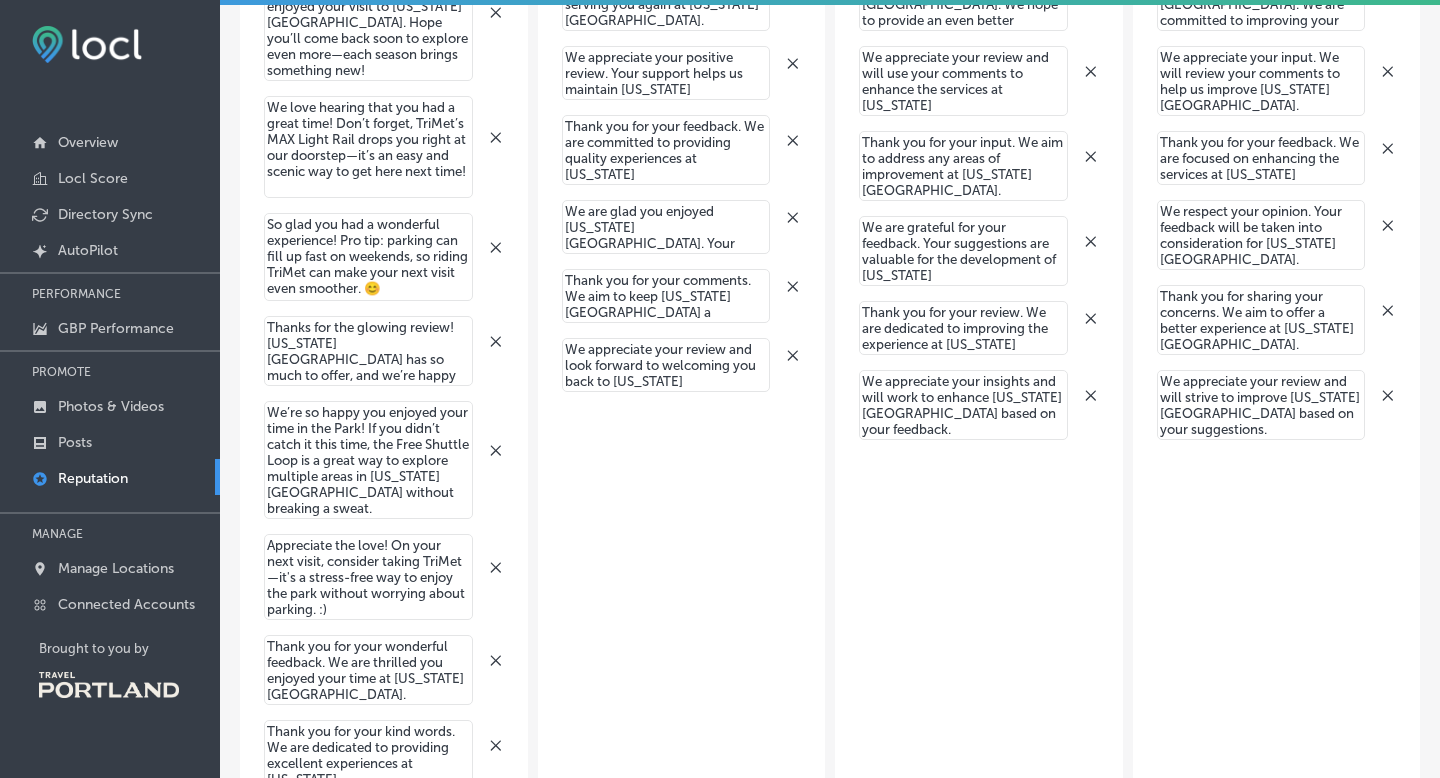 click on "So glad you had a wonderful experience! Pro tip: parking can fill up fast on weekends, so riding TriMet can make your next visit even smoother. 😊" at bounding box center [368, 257] 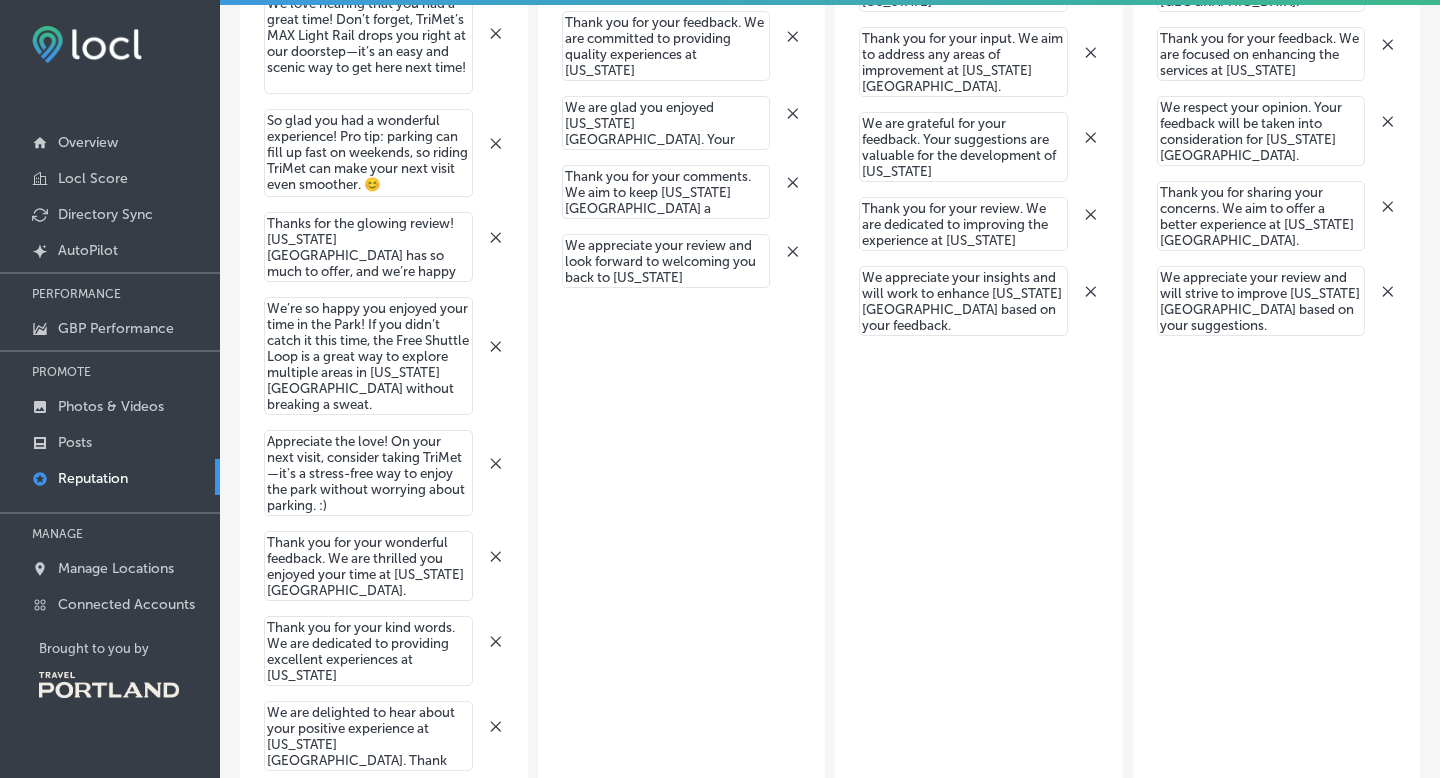 scroll, scrollTop: 1068, scrollLeft: 0, axis: vertical 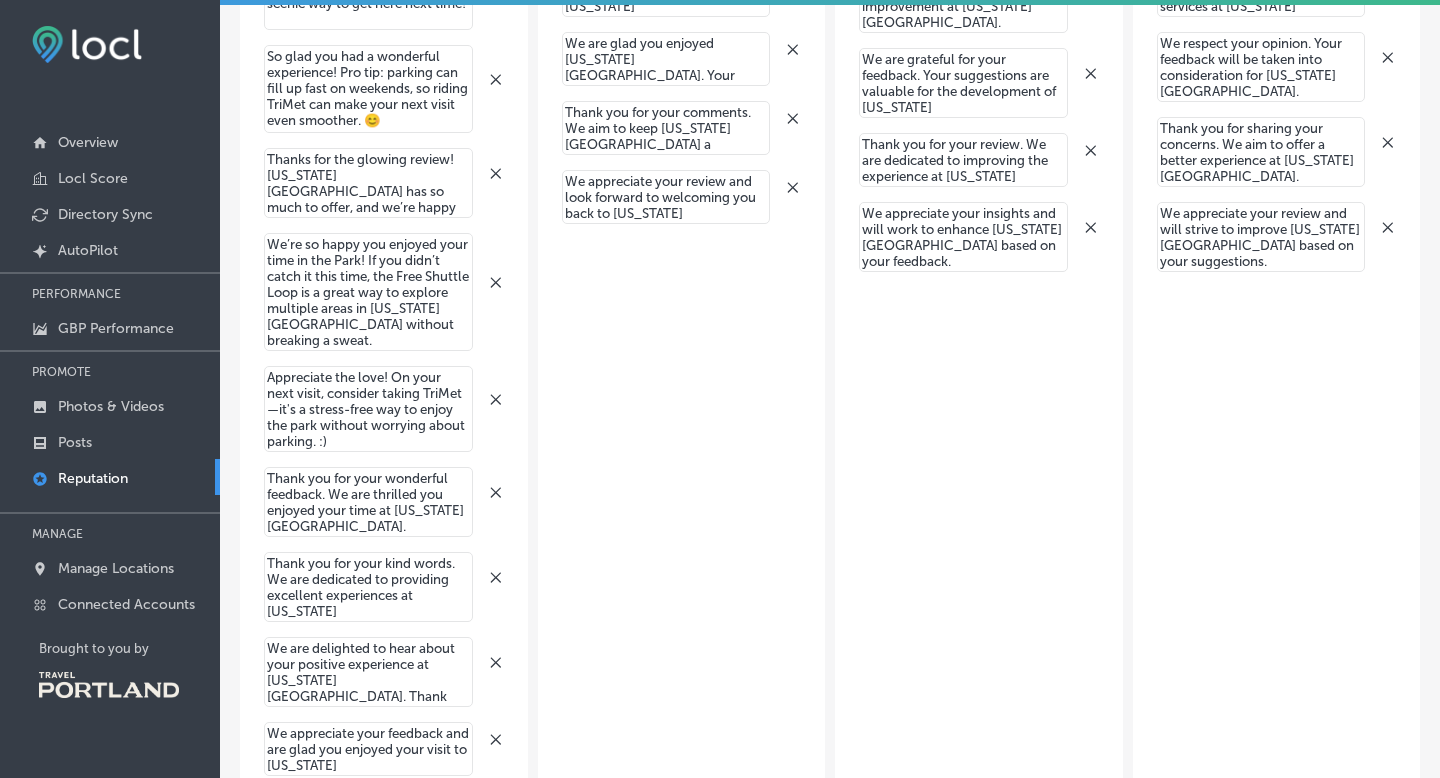 click on "We’re so happy you enjoyed your time in the Park! If you didn’t catch it this time, the Free Shuttle Loop is a great way to explore multiple areas in [US_STATE][GEOGRAPHIC_DATA] without breaking a sweat." at bounding box center (368, 292) 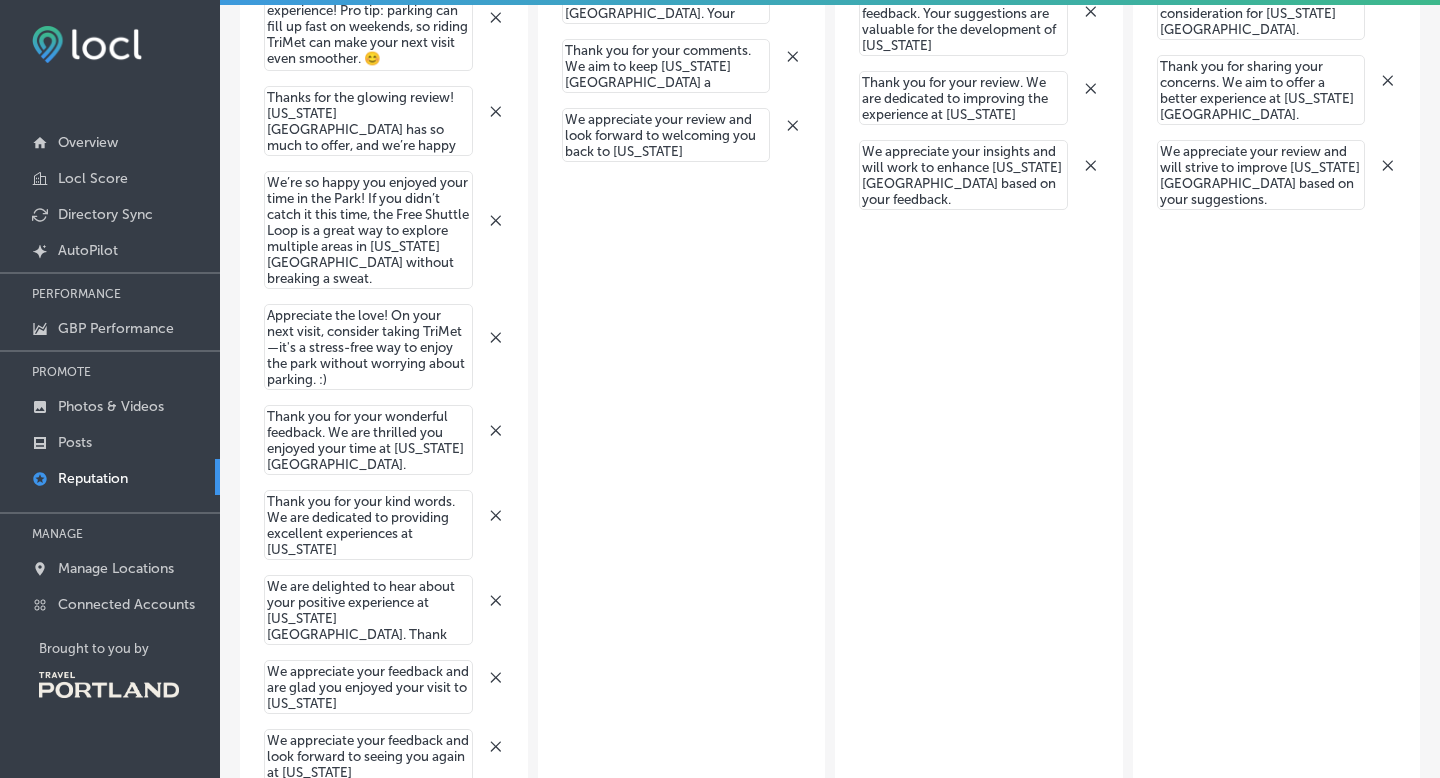 scroll, scrollTop: 1188, scrollLeft: 0, axis: vertical 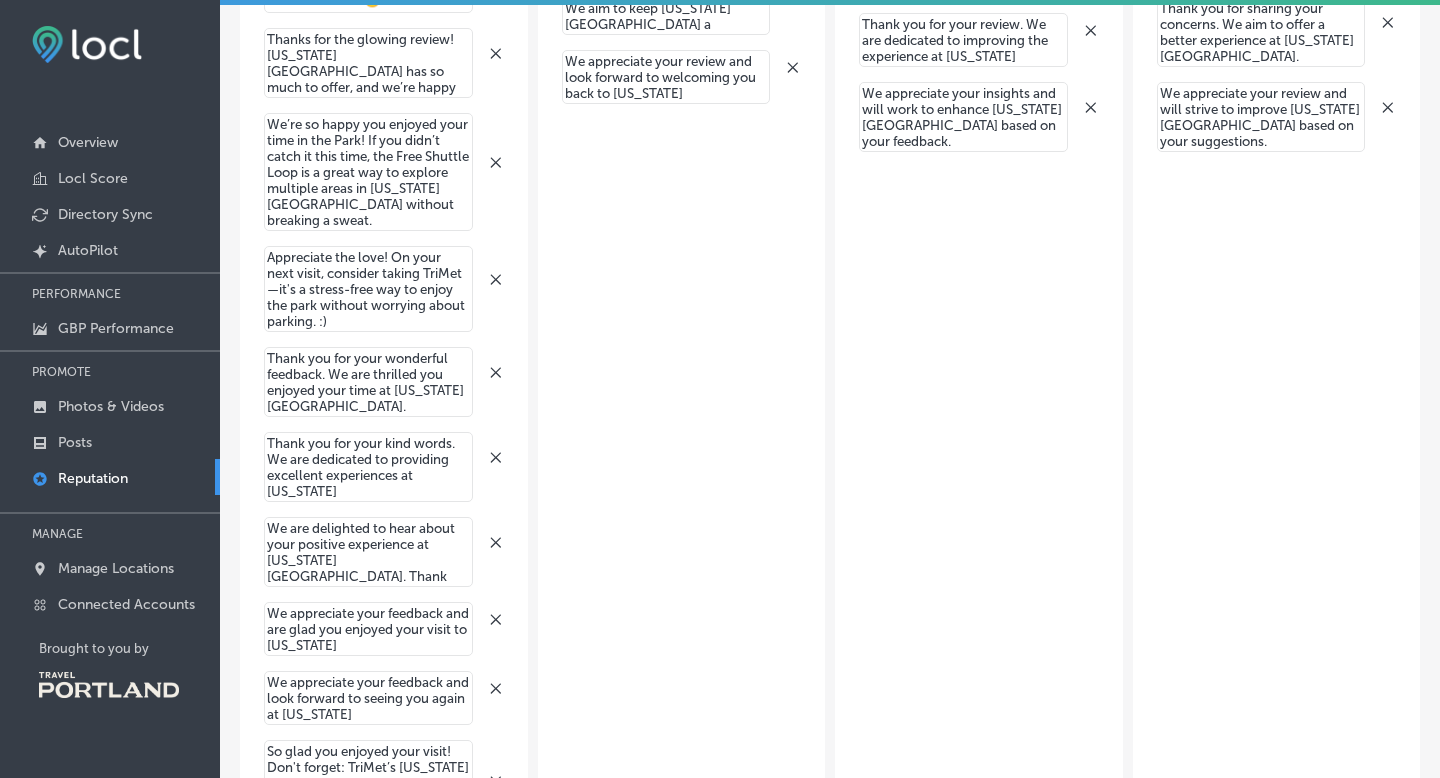 click on "Appreciate the love! On your next visit, consider taking TriMet—it's a stress-free way to enjoy the park without worrying about parking. :)" at bounding box center (368, 289) 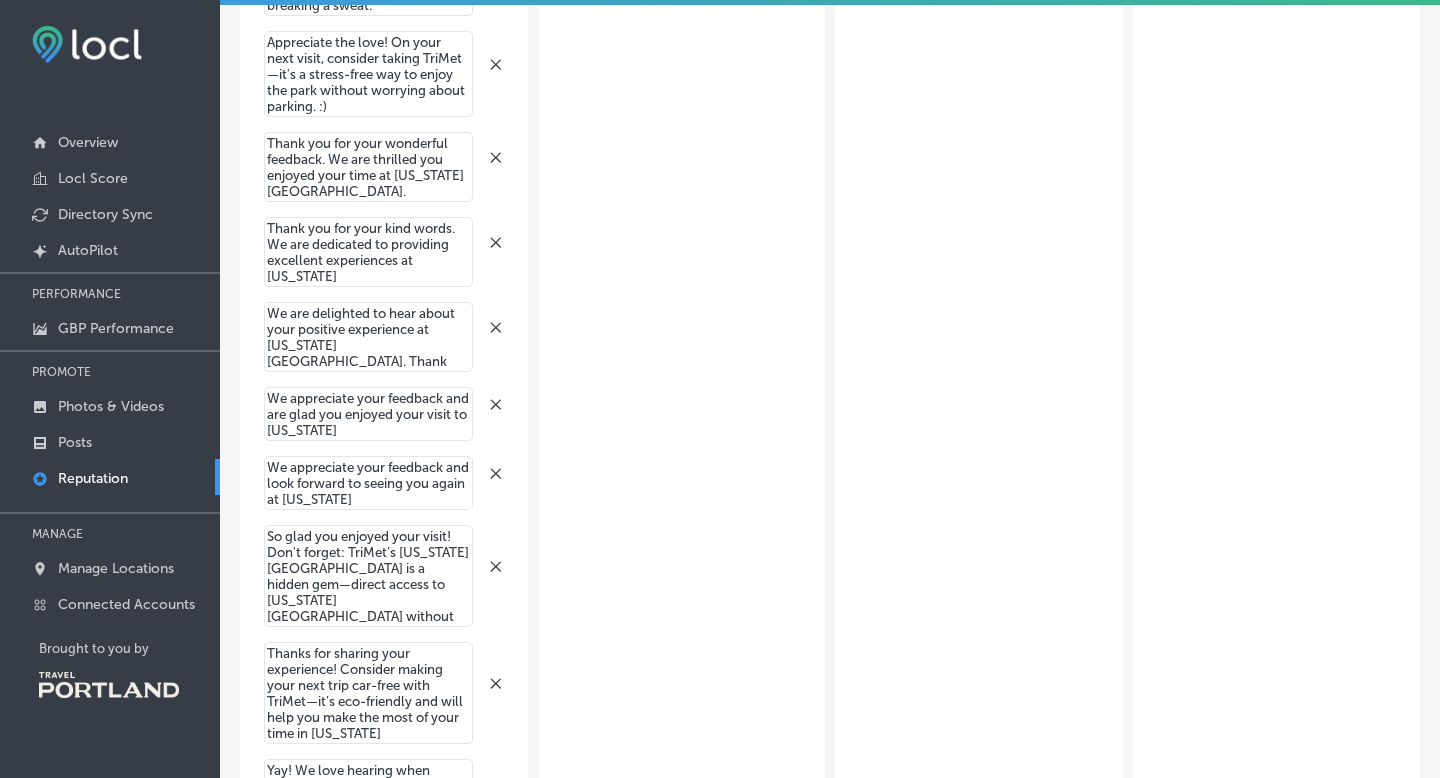 scroll, scrollTop: 1452, scrollLeft: 0, axis: vertical 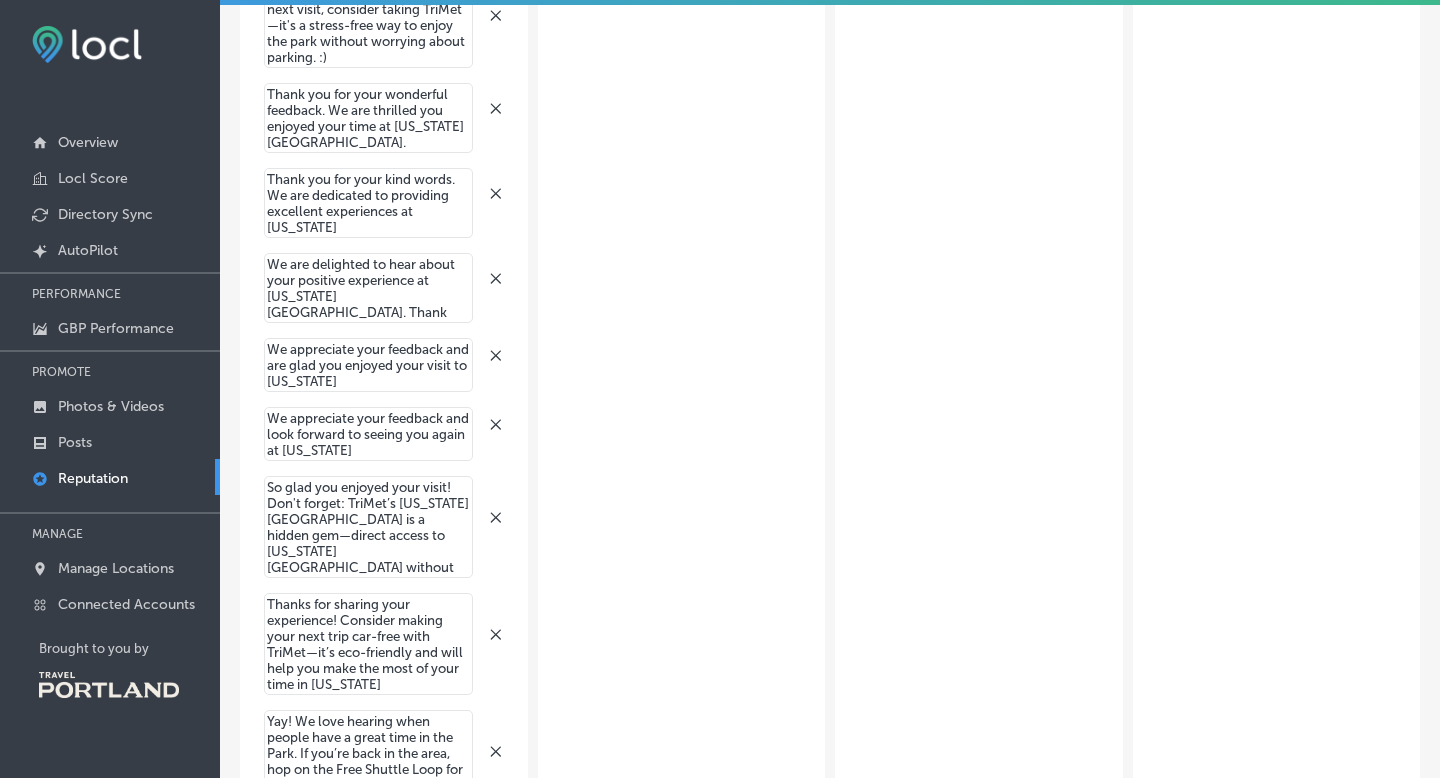 click on "Thank you for your wonderful feedback. We are thrilled you enjoyed your time at [US_STATE][GEOGRAPHIC_DATA]." at bounding box center [368, 118] 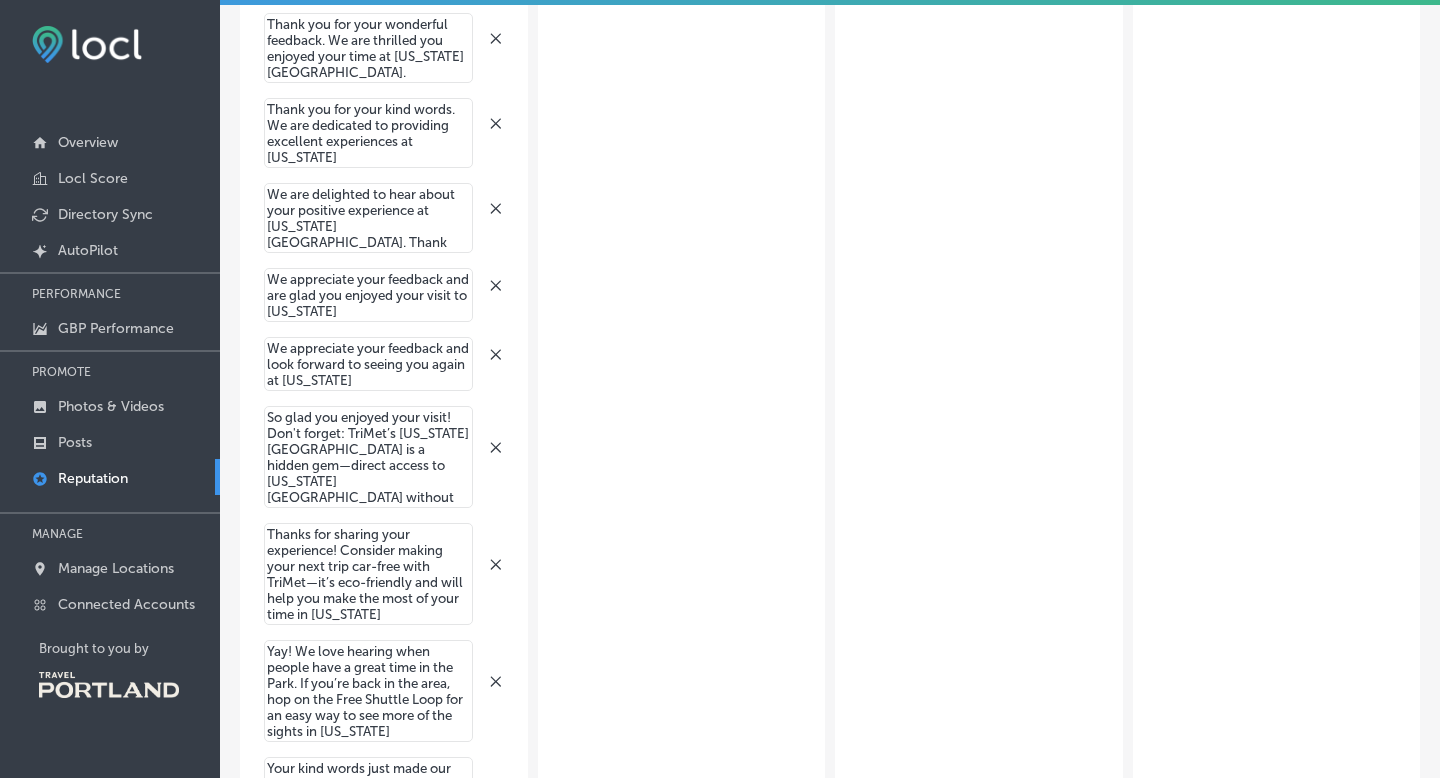 scroll, scrollTop: 1653, scrollLeft: 0, axis: vertical 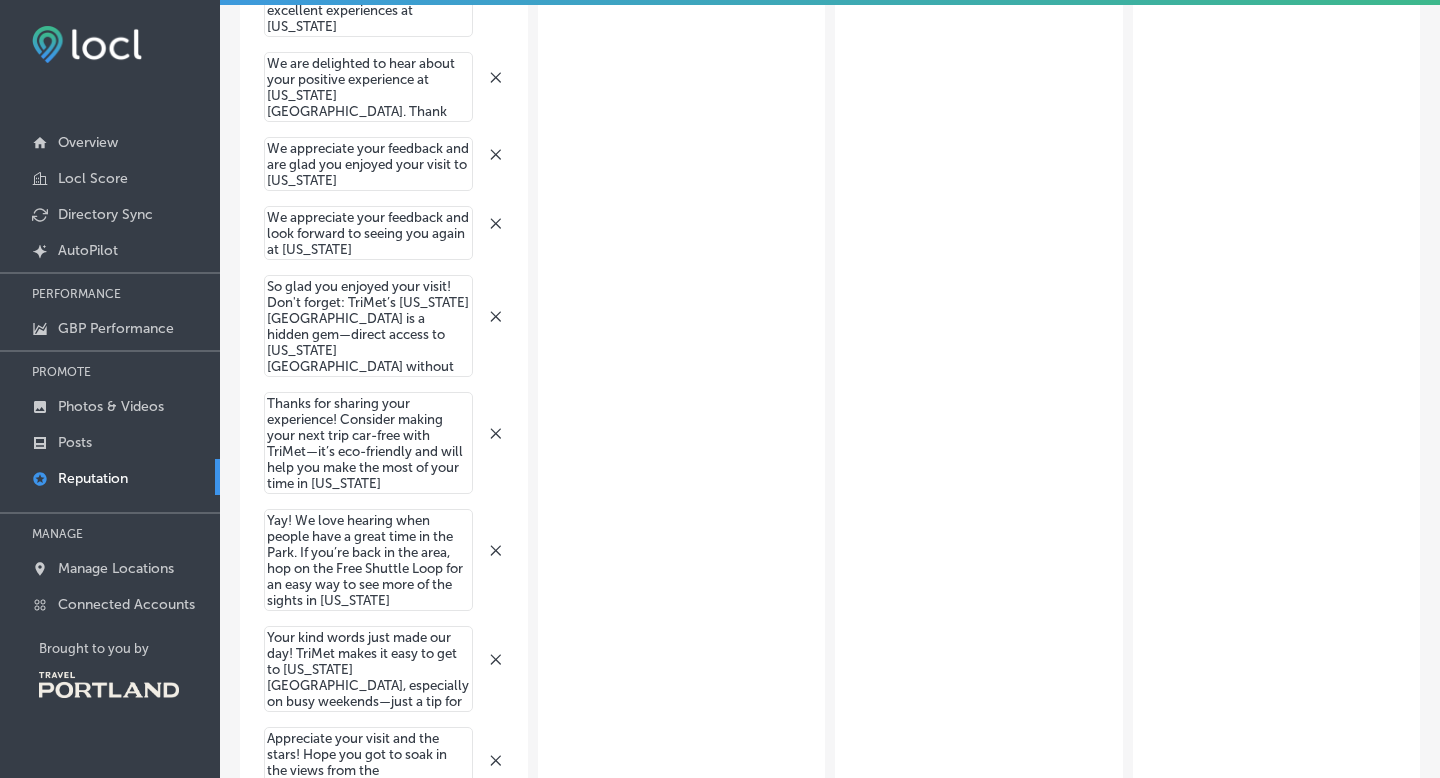 click on "So glad you enjoyed your visit! Don't forget: TriMet’s [US_STATE][GEOGRAPHIC_DATA] is a hidden gem—direct access to [US_STATE][GEOGRAPHIC_DATA] without the hassle." at bounding box center [368, 326] 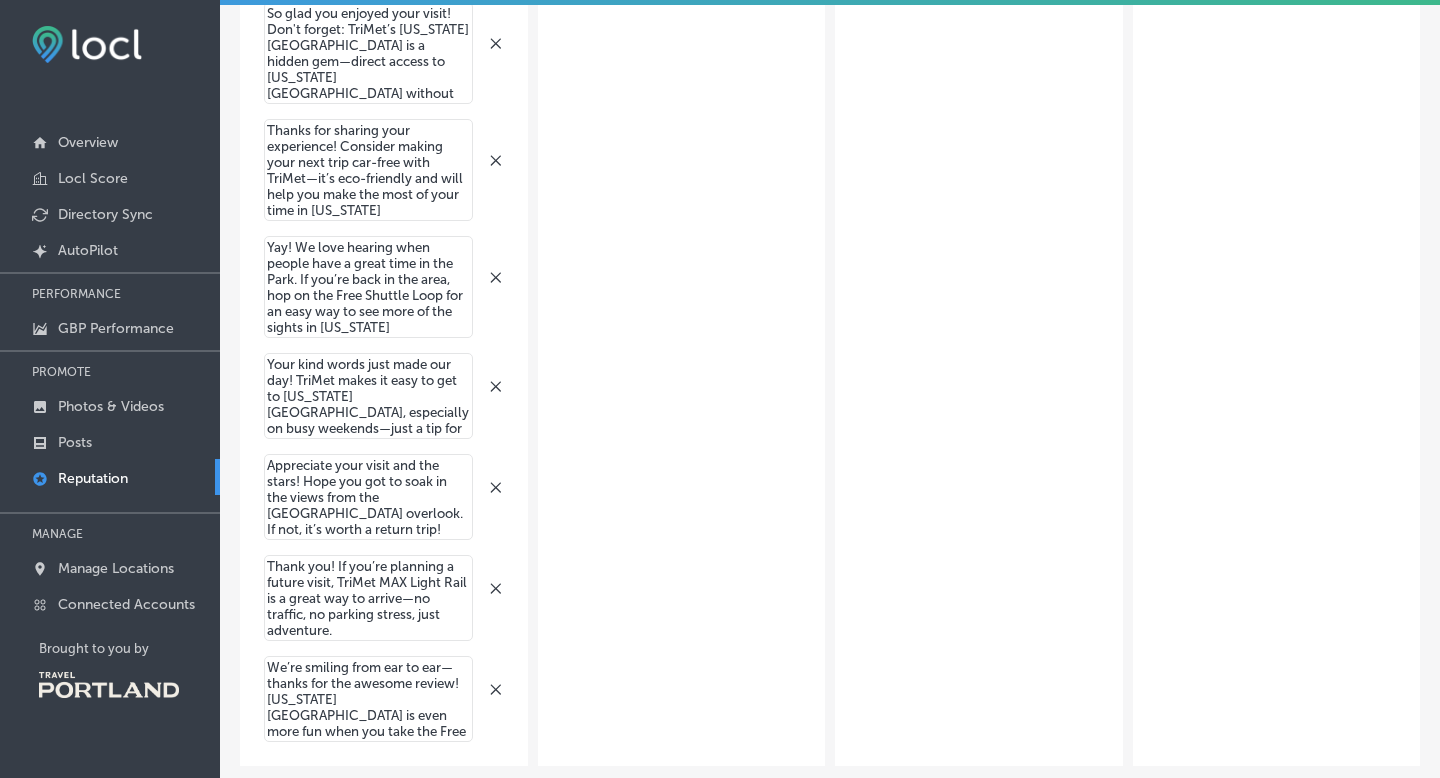 scroll, scrollTop: 2000, scrollLeft: 0, axis: vertical 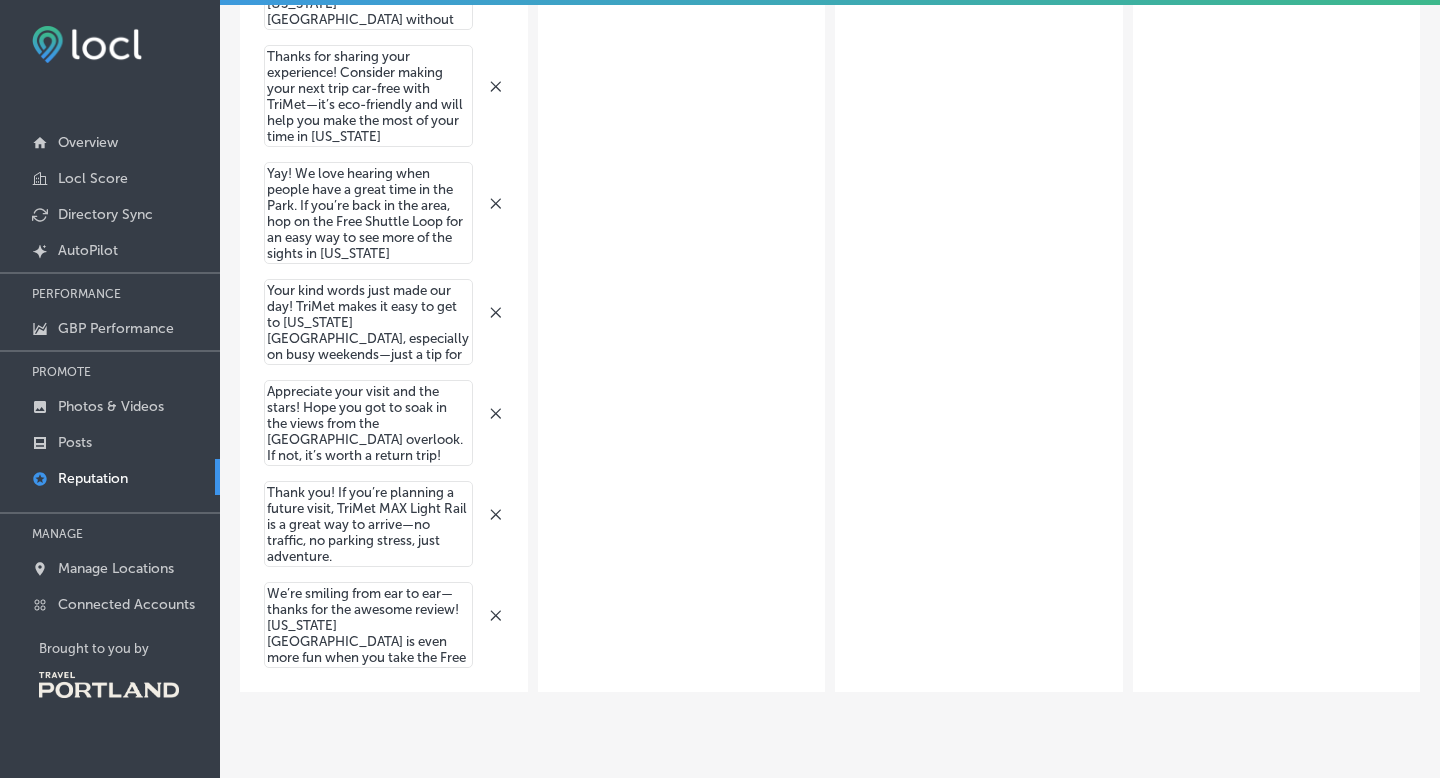click on "Yay! We love hearing when people have a great time in the Park. If you’re back in the area, hop on the Free Shuttle Loop for an easy way to see more of the sights in [US_STATE][GEOGRAPHIC_DATA]." at bounding box center [368, 213] 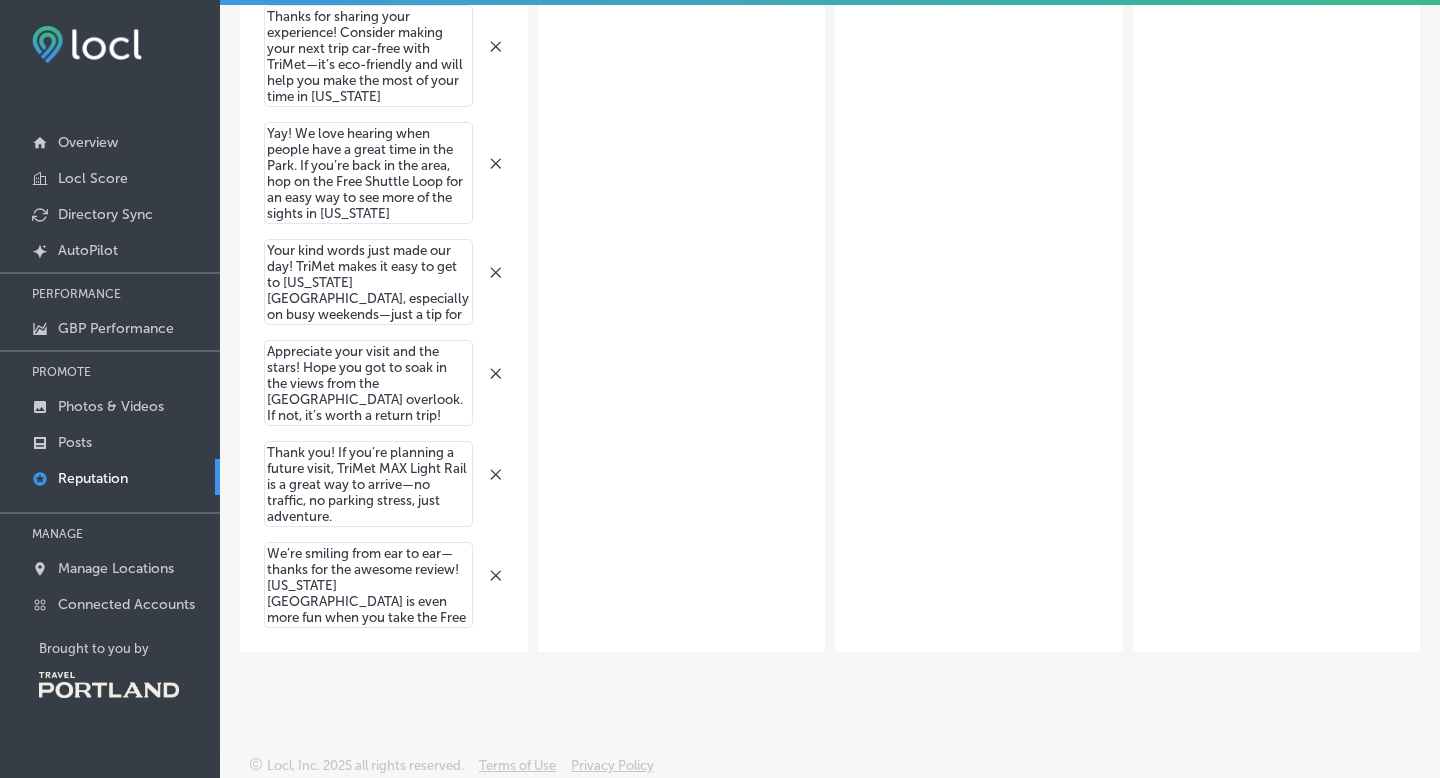 scroll, scrollTop: 2045, scrollLeft: 0, axis: vertical 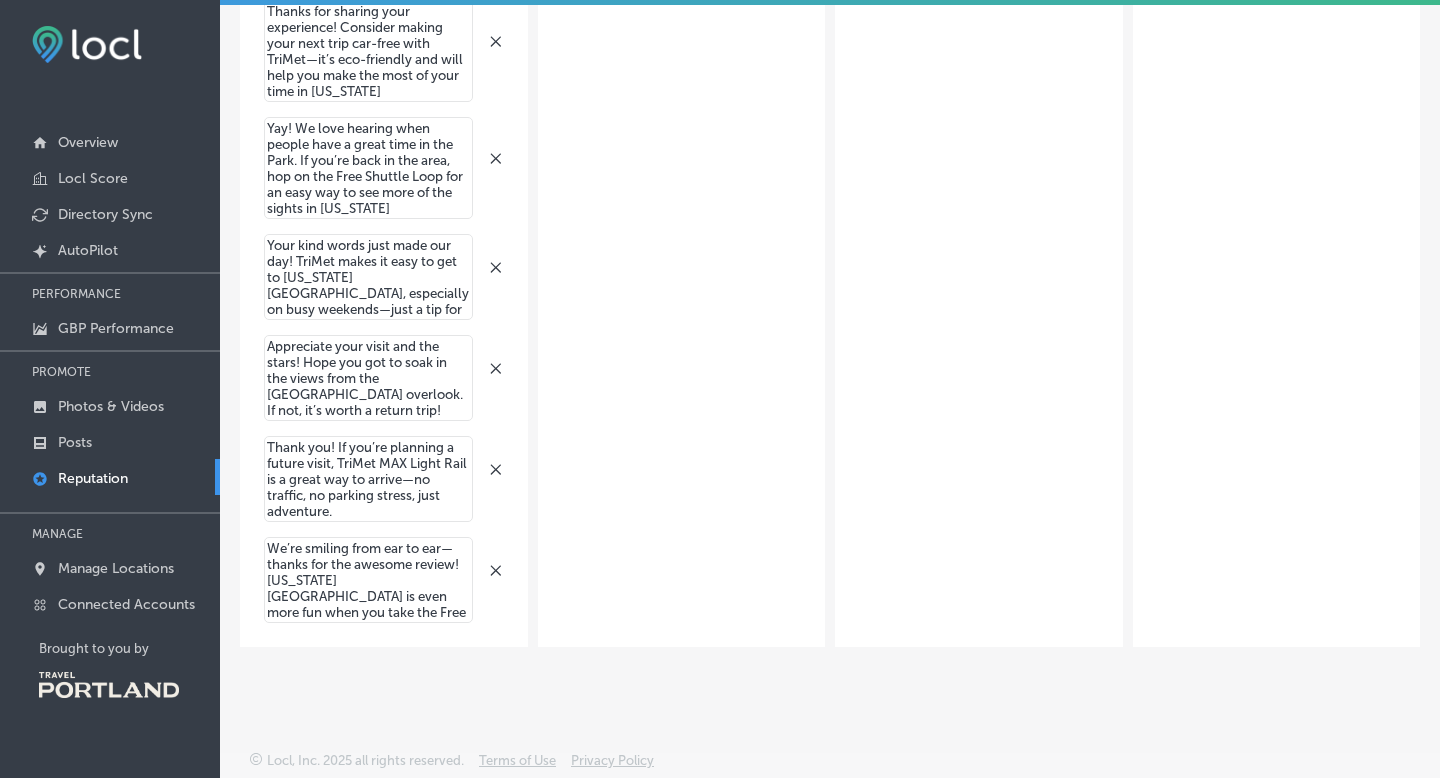click on "We’re smiling from ear to ear—thanks for the awesome review! [US_STATE][GEOGRAPHIC_DATA] is even more fun when you take the Free Shuttle and make a full day of it." at bounding box center (368, 580) 